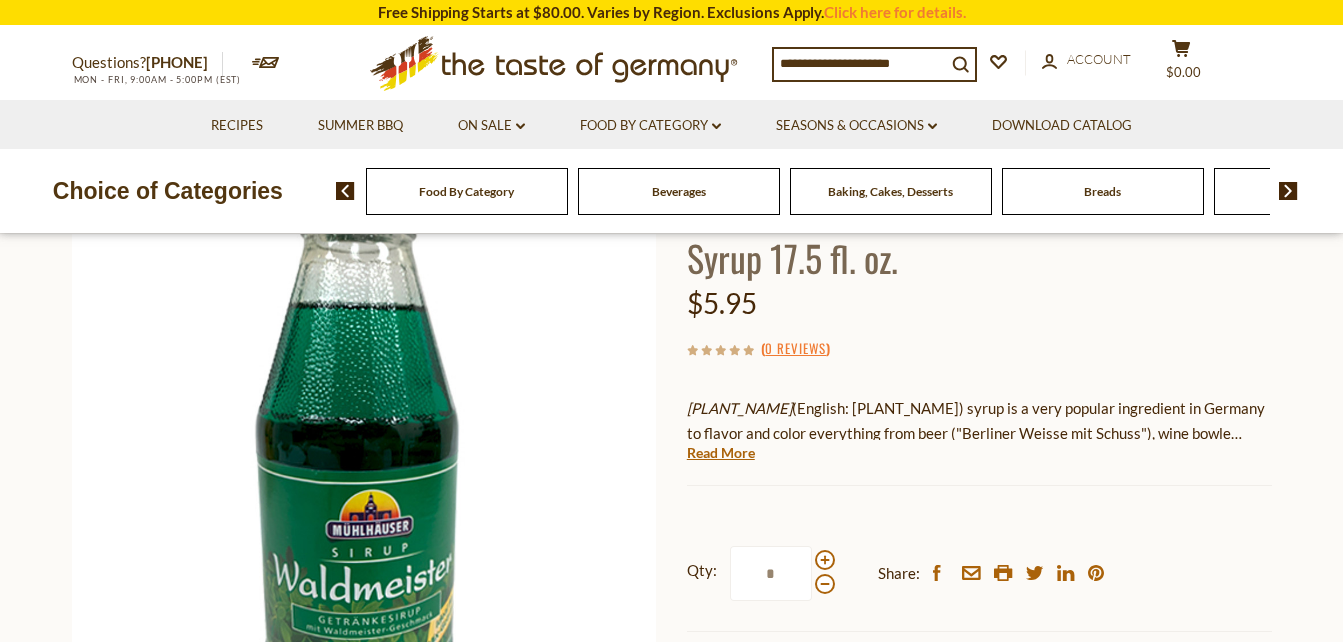 scroll, scrollTop: 179, scrollLeft: 0, axis: vertical 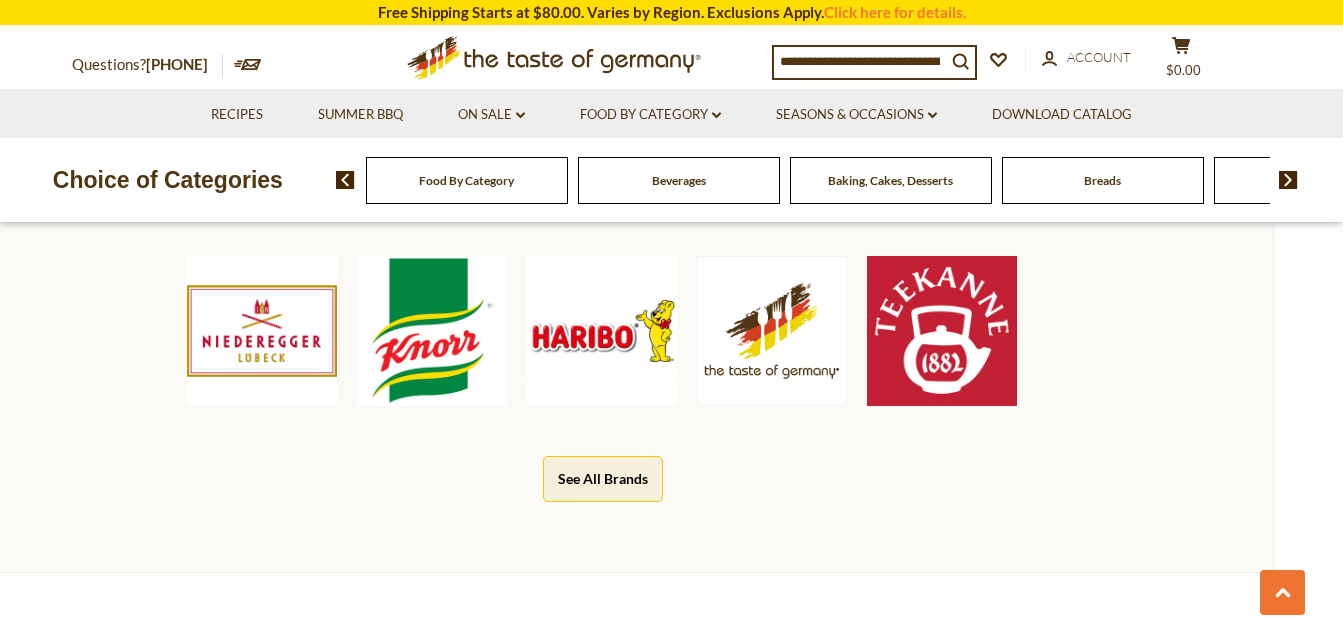 click on "See All Brands" at bounding box center (603, 478) 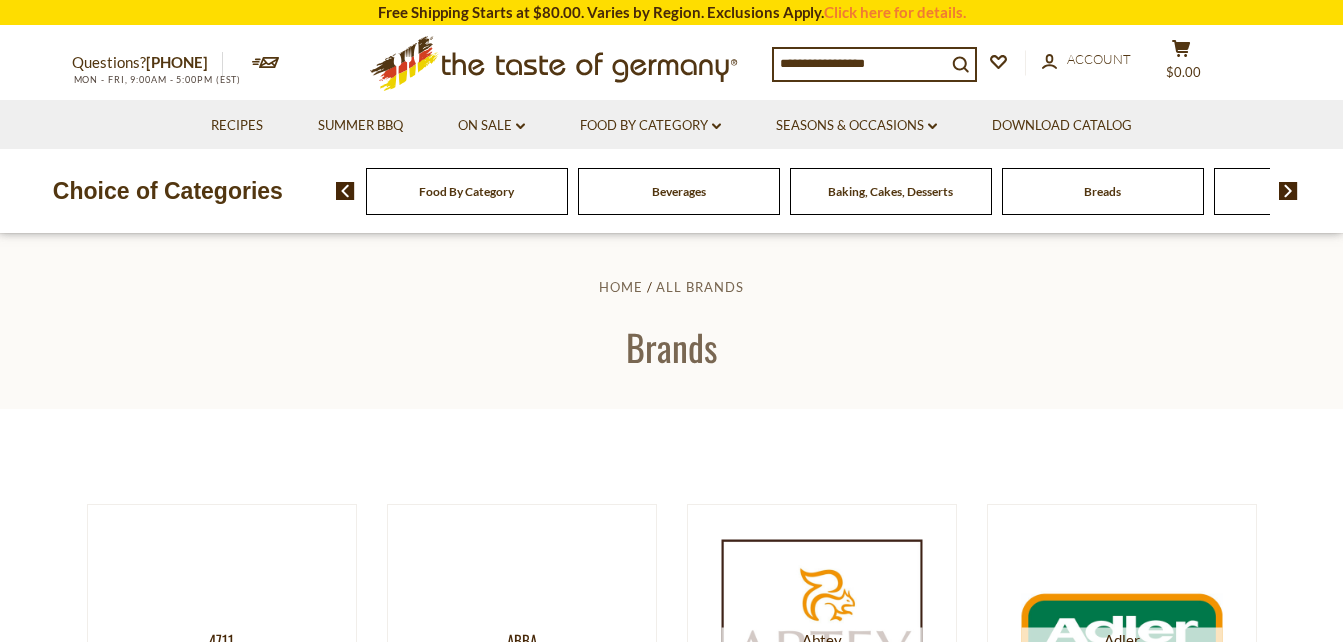 scroll, scrollTop: 0, scrollLeft: 0, axis: both 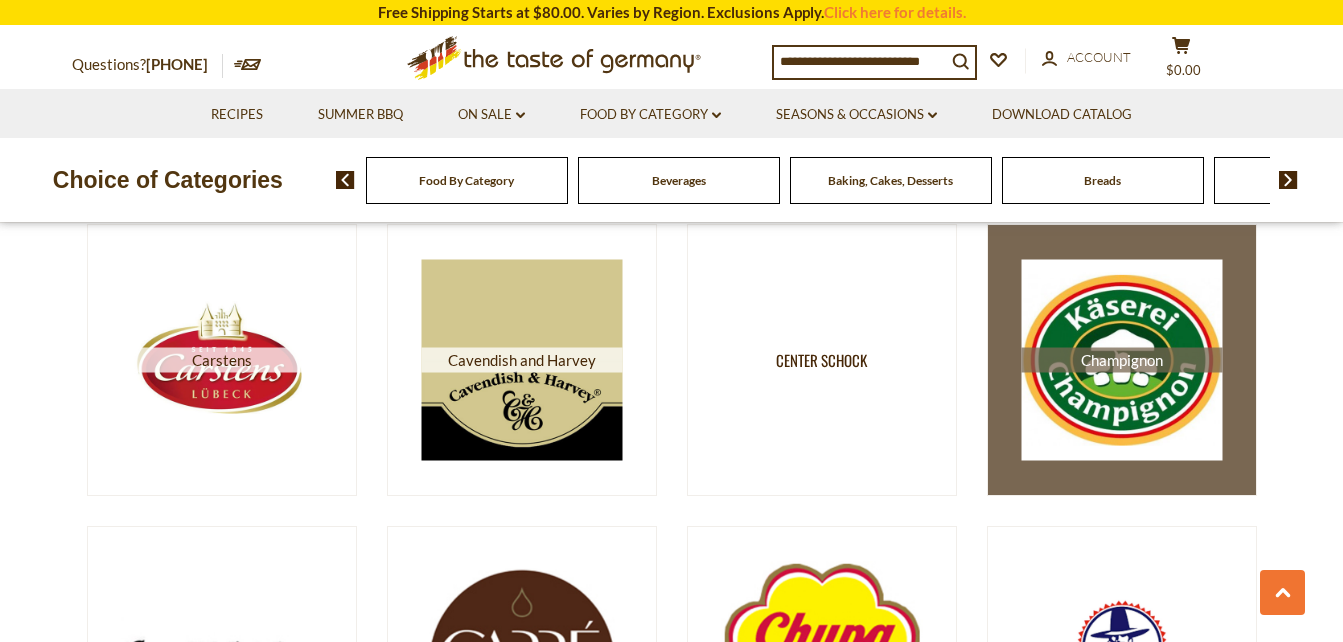 click at bounding box center [1121, 360] 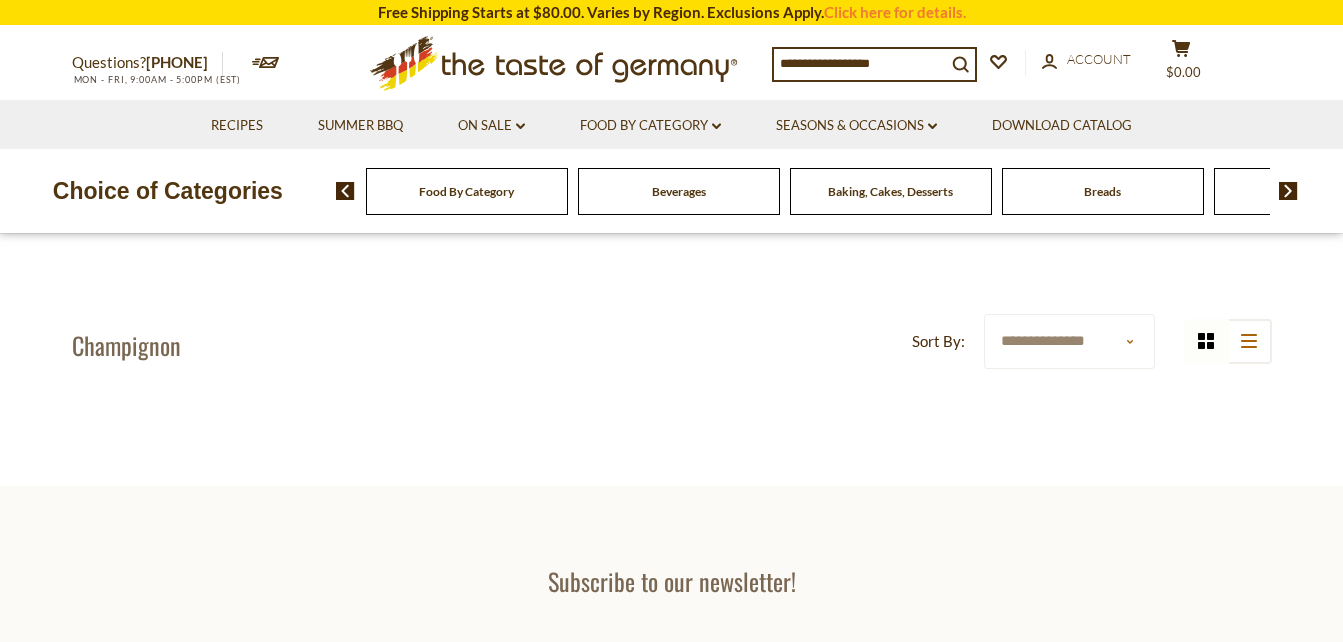 scroll, scrollTop: 0, scrollLeft: 0, axis: both 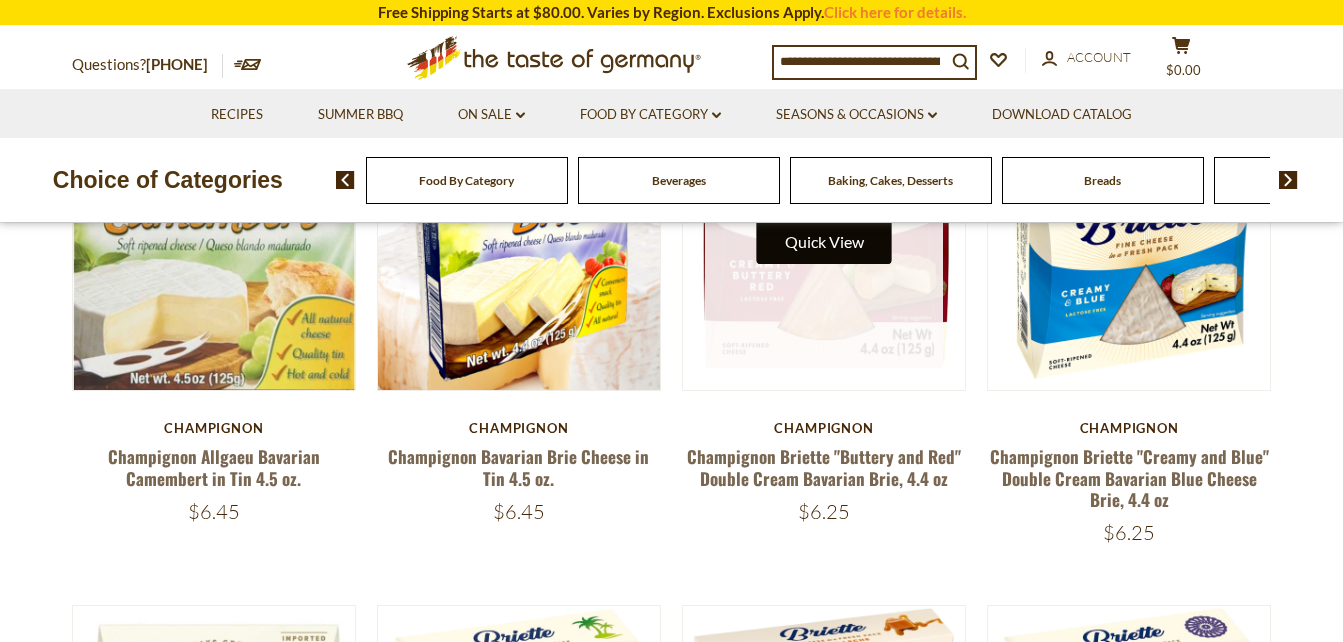 click on "Quick View" at bounding box center [824, 241] 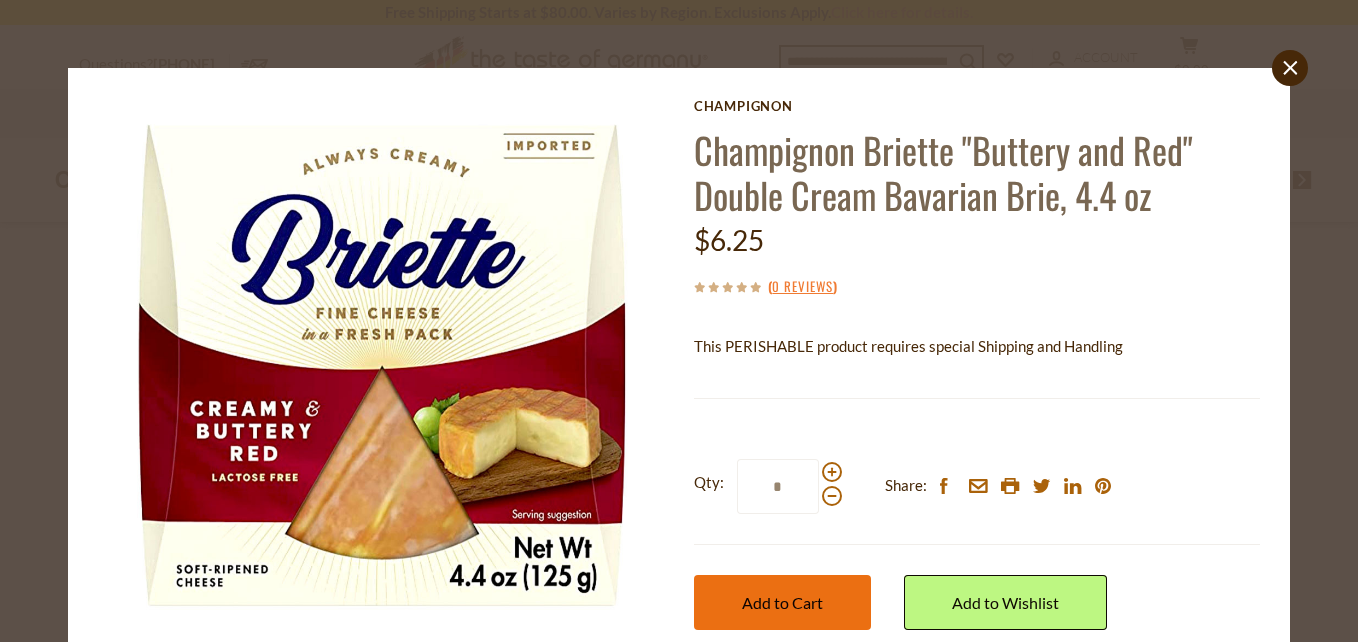 click on "Add to Cart" at bounding box center [782, 602] 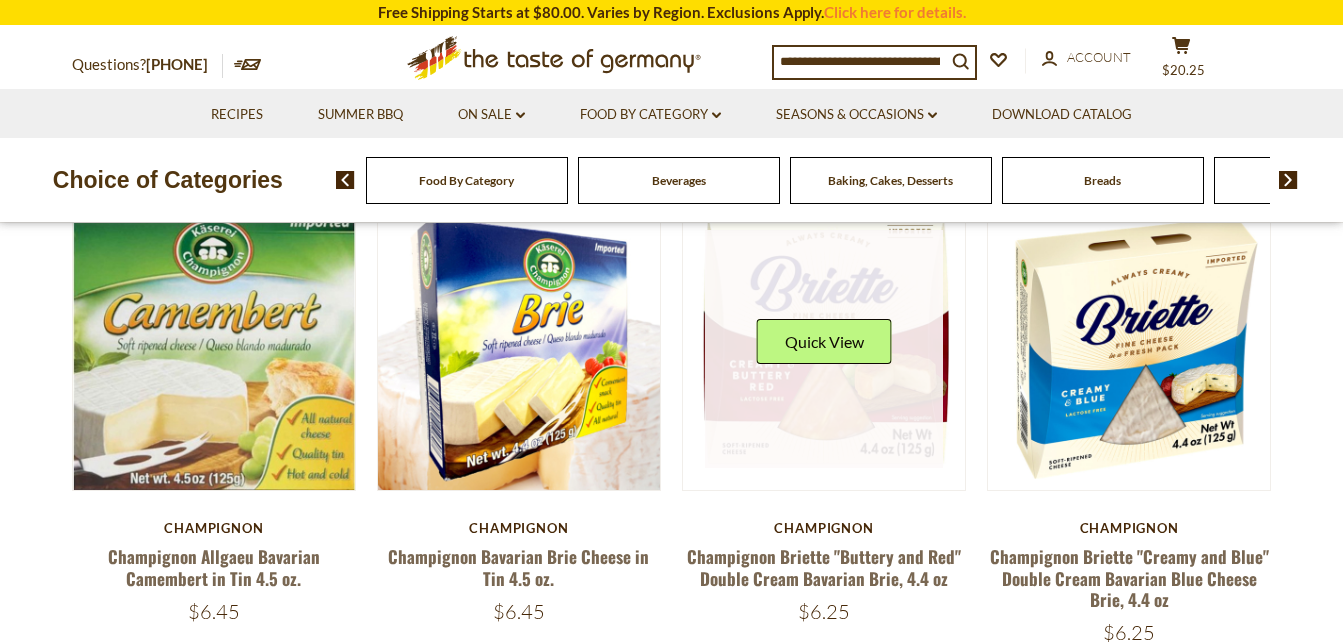 scroll, scrollTop: 100, scrollLeft: 0, axis: vertical 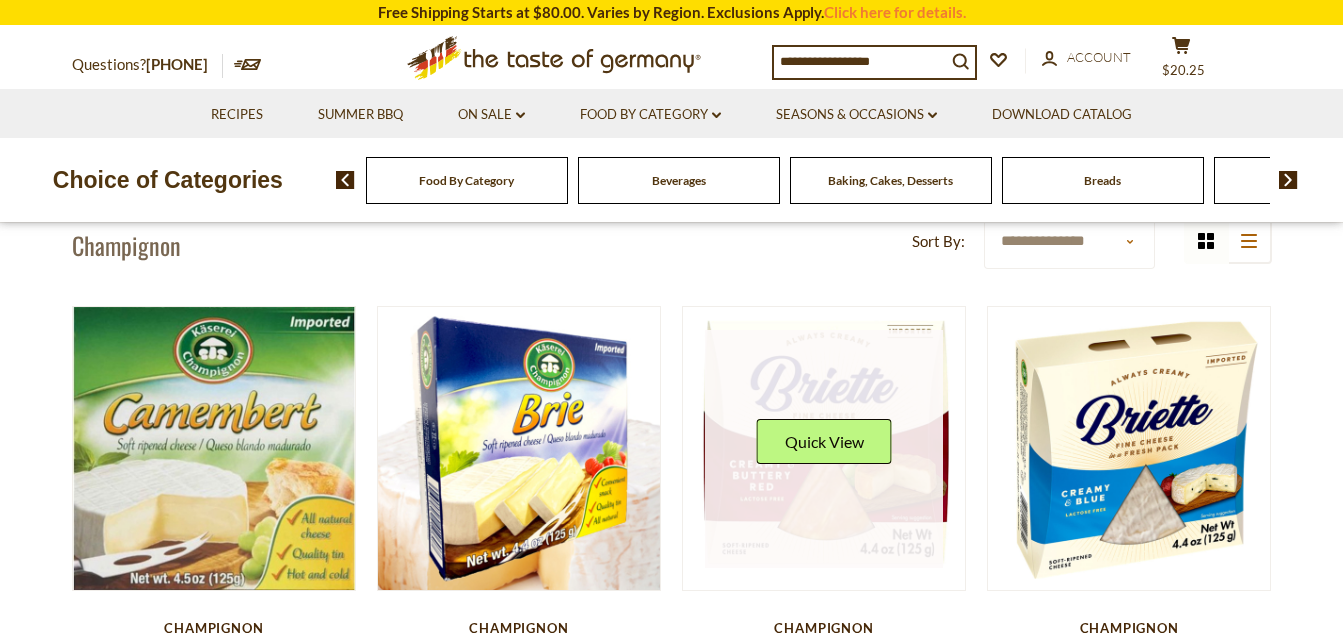 click at bounding box center [824, 449] 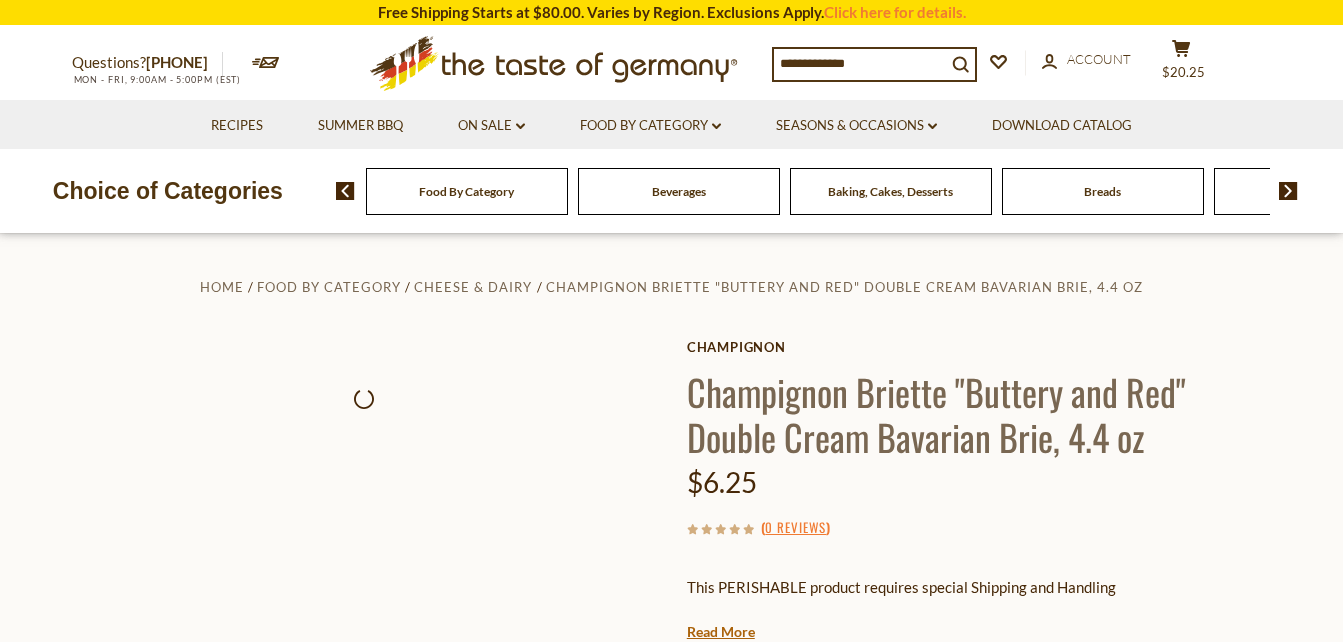 scroll, scrollTop: 0, scrollLeft: 0, axis: both 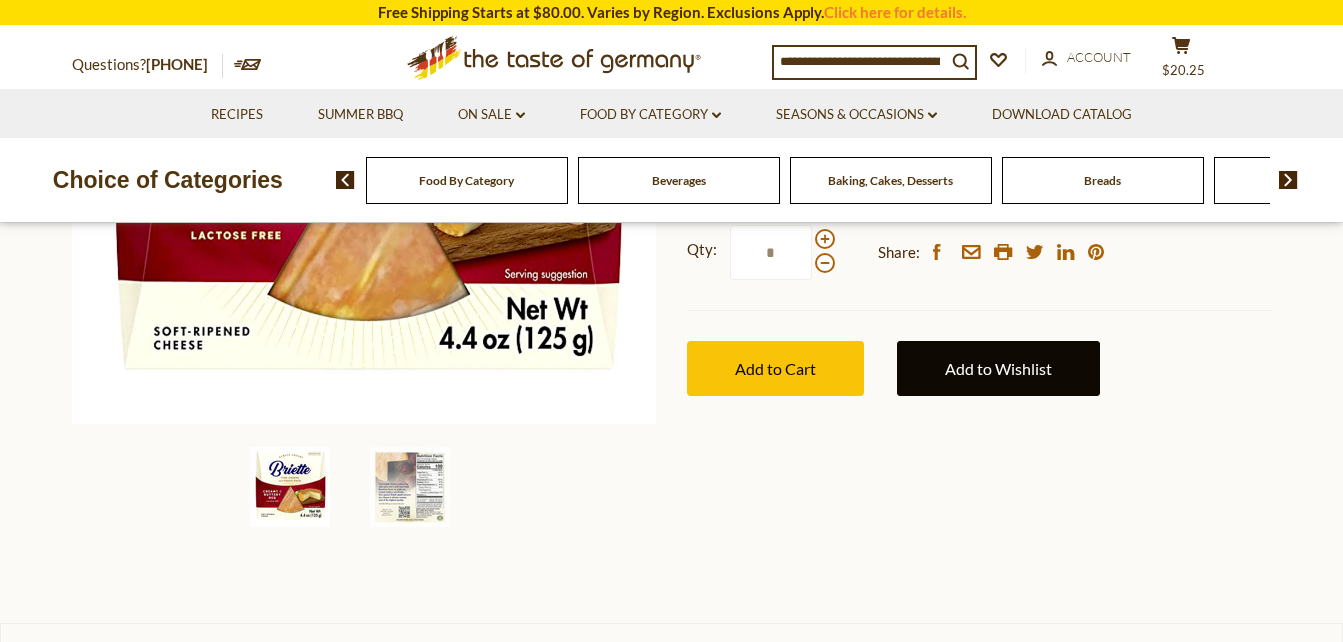 click on "Add to Wishlist" at bounding box center [998, 368] 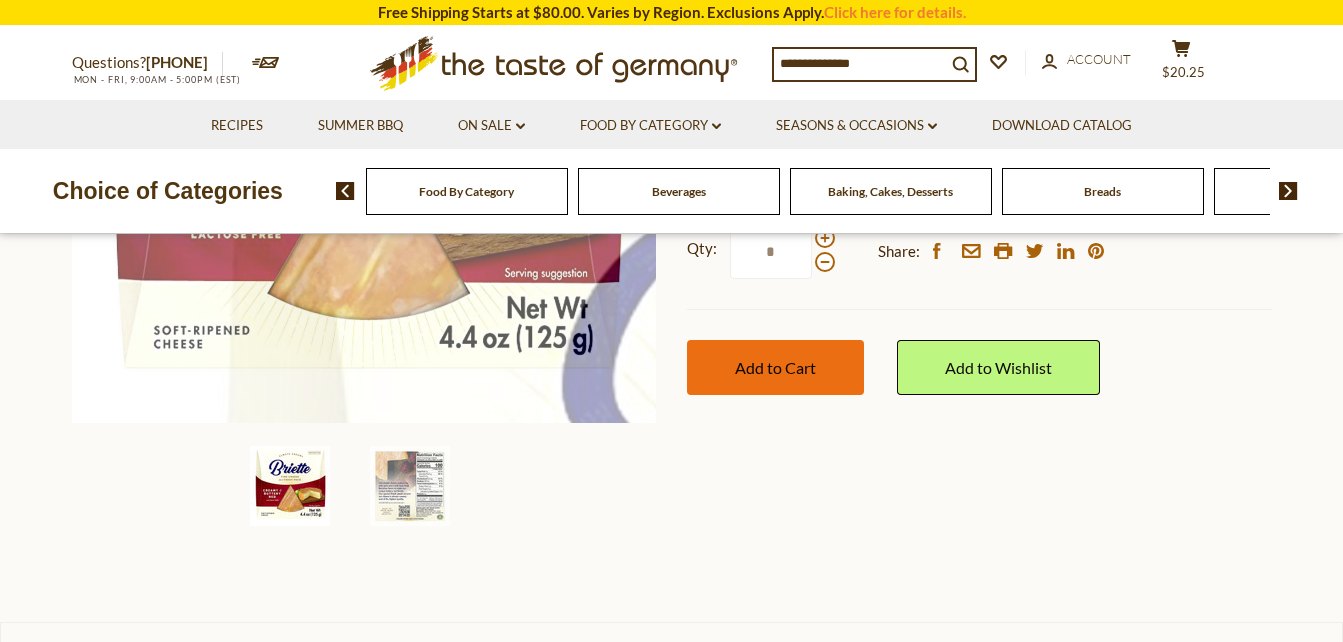 scroll, scrollTop: 501, scrollLeft: 0, axis: vertical 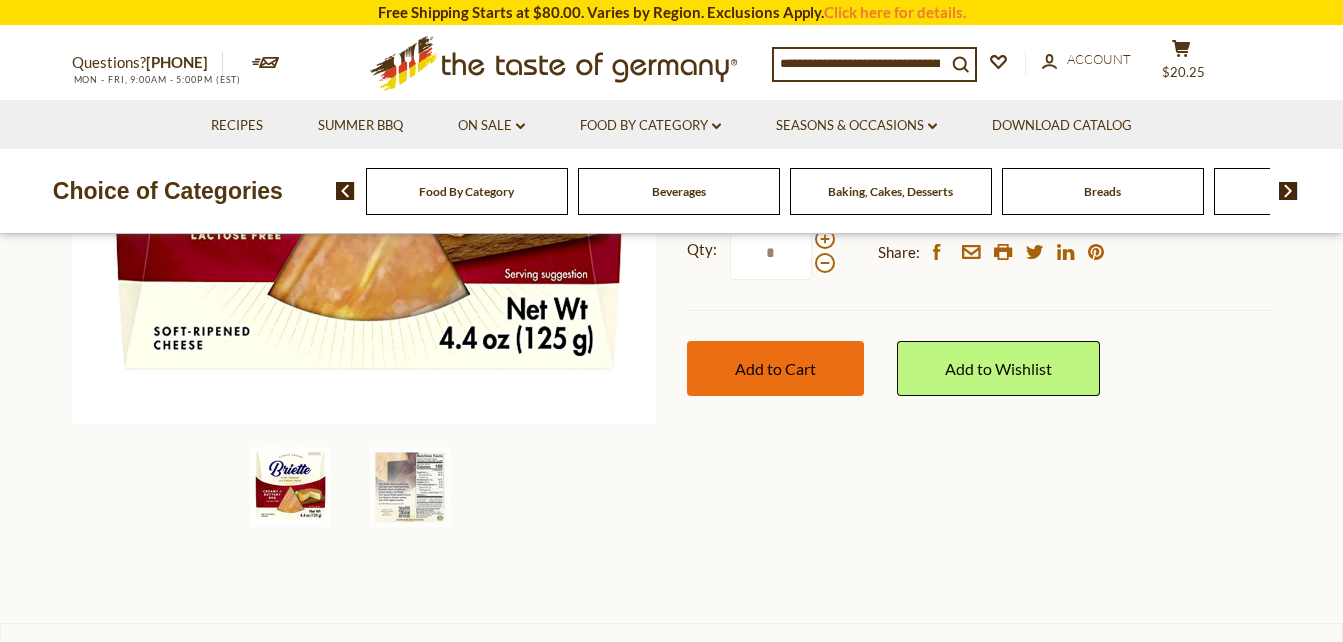 click on "Add to Cart" at bounding box center (775, 368) 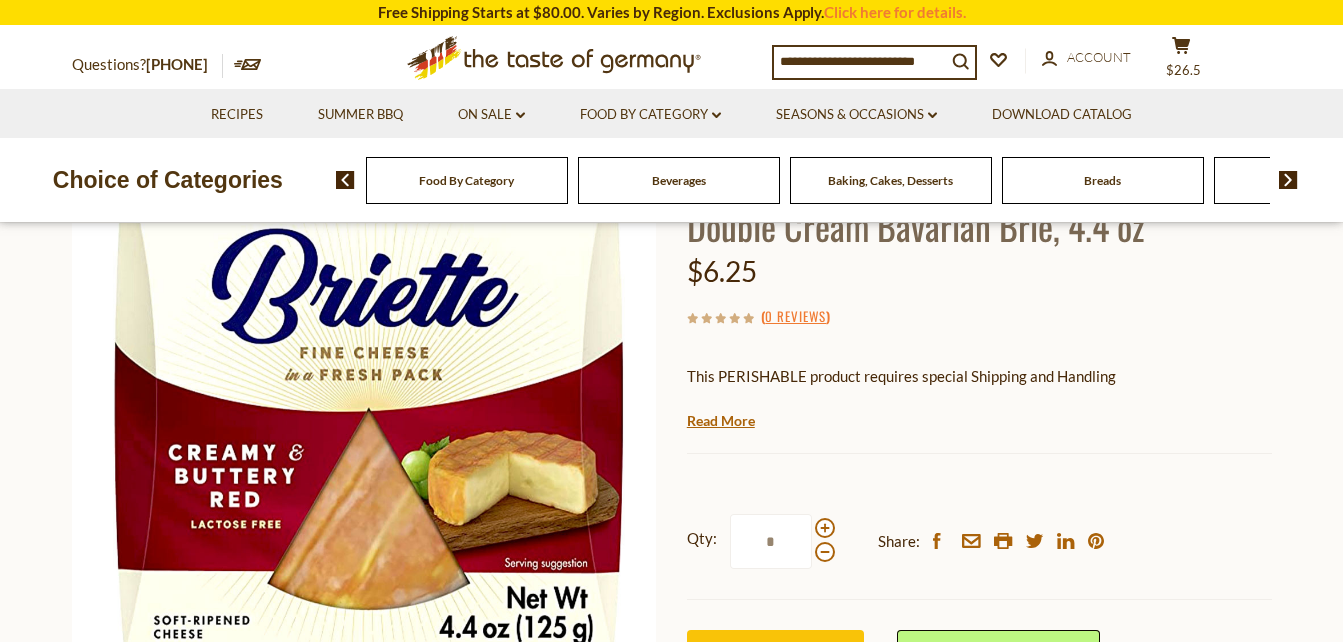 scroll, scrollTop: 200, scrollLeft: 0, axis: vertical 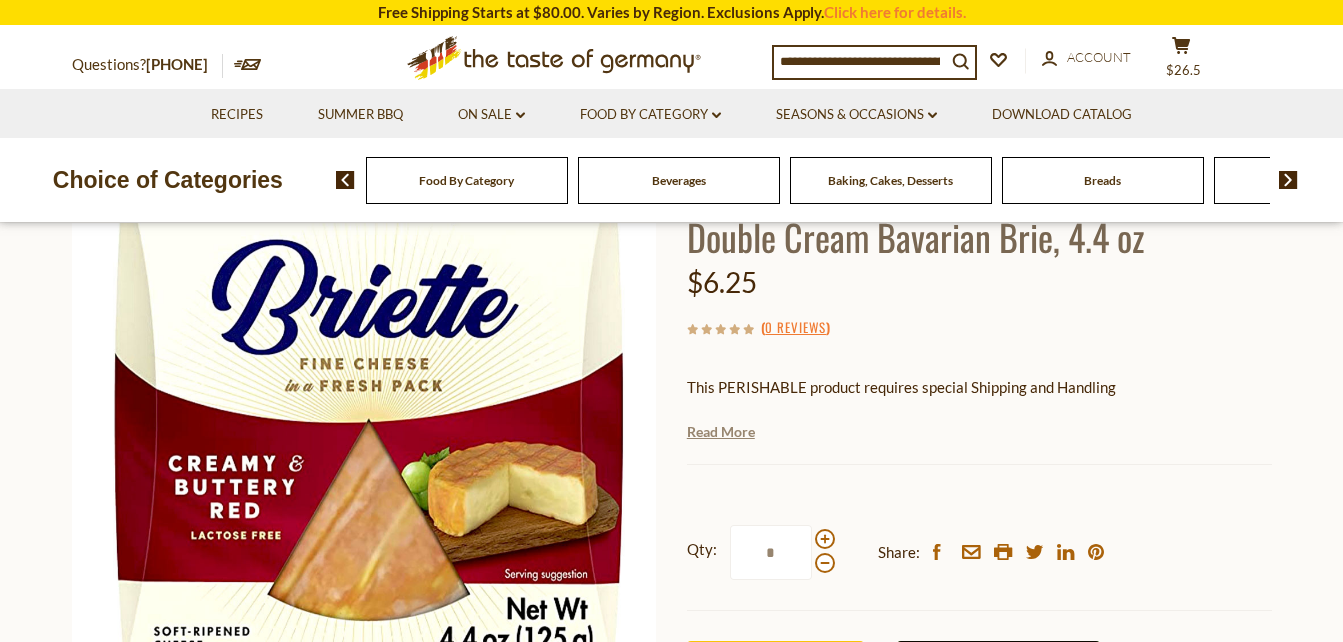 click on "Read More" at bounding box center [721, 432] 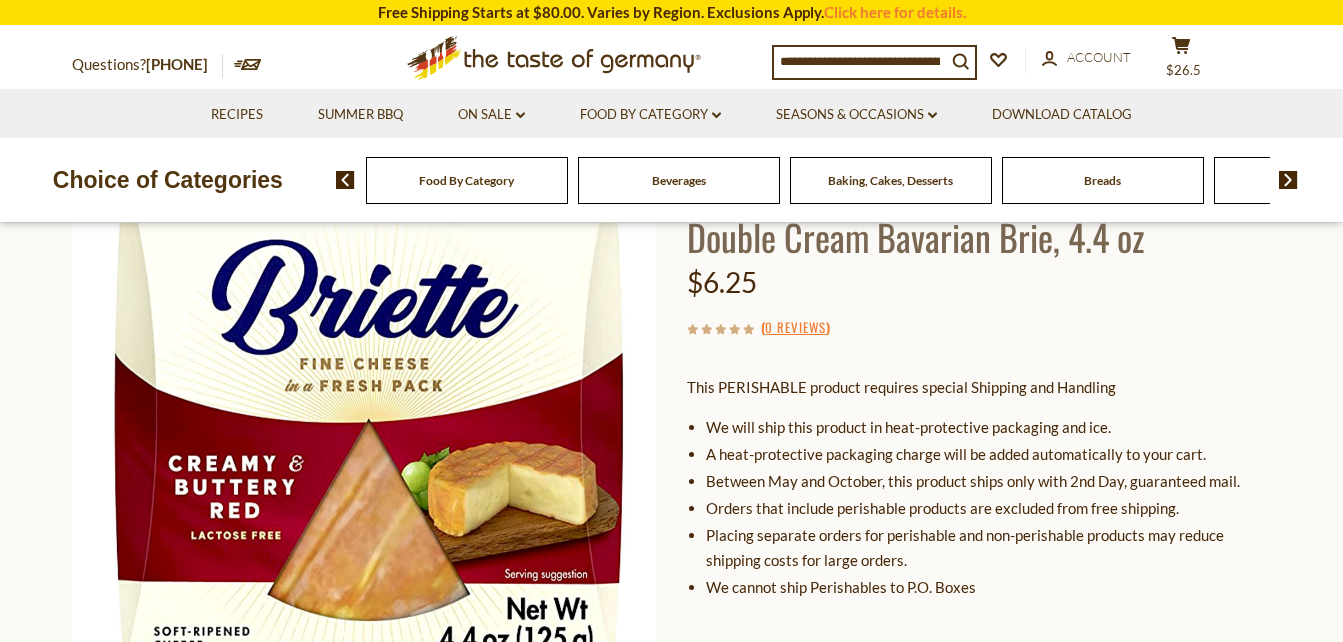 click on "We cannot ship Perishables to P.O. Boxes" at bounding box center (989, 587) 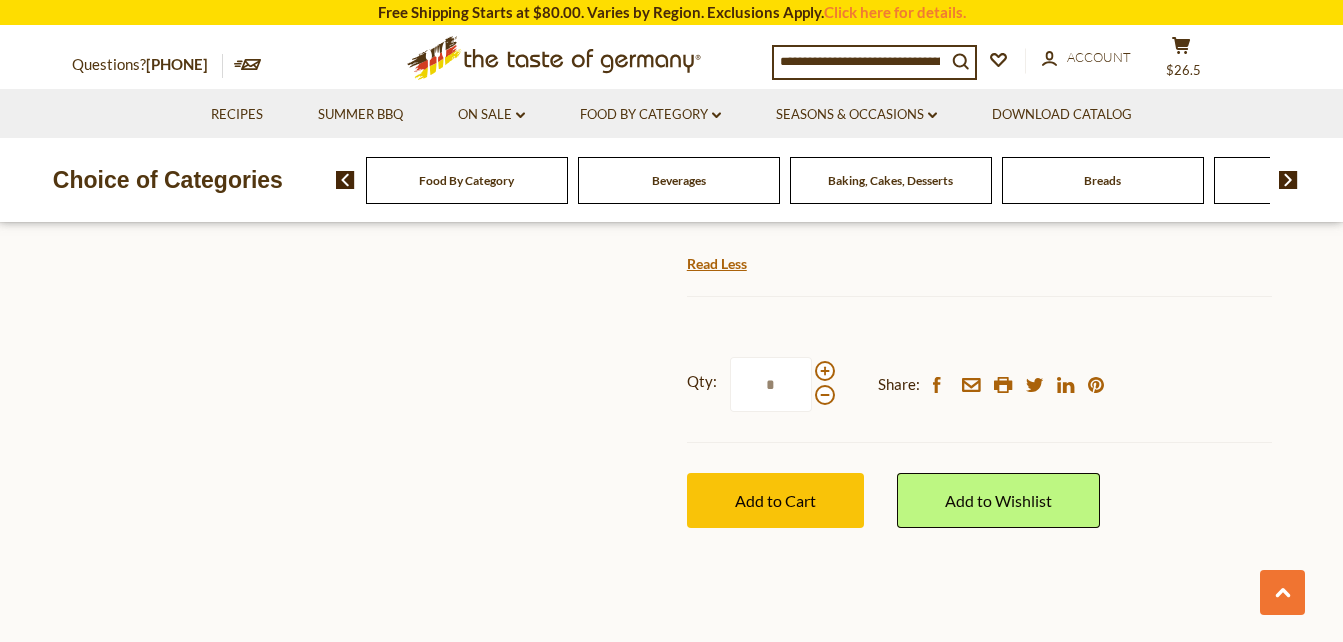 scroll, scrollTop: 800, scrollLeft: 0, axis: vertical 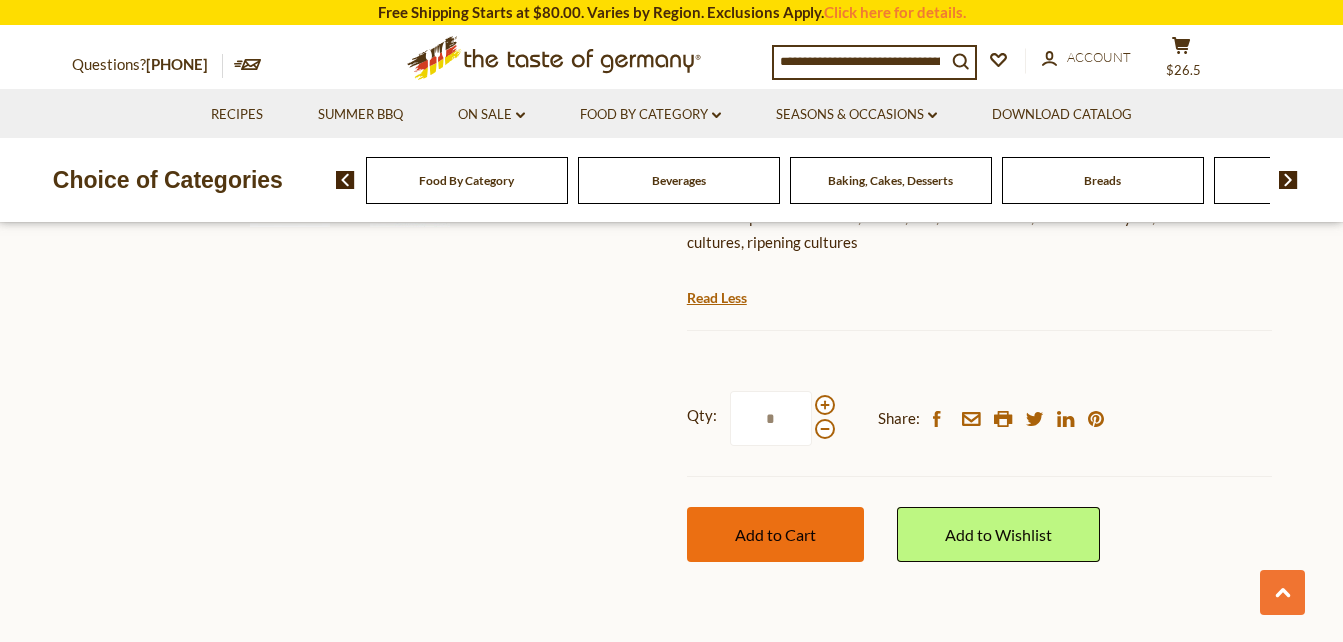 click on "Add to Cart" at bounding box center [775, 534] 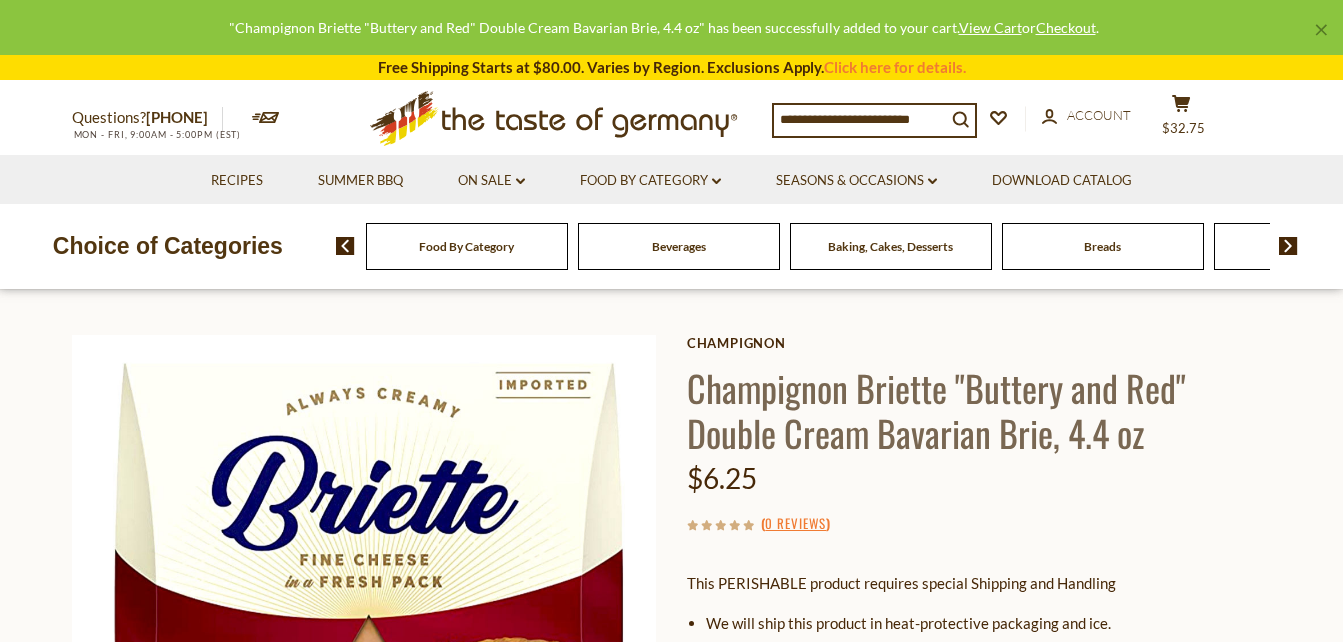 scroll, scrollTop: 0, scrollLeft: 0, axis: both 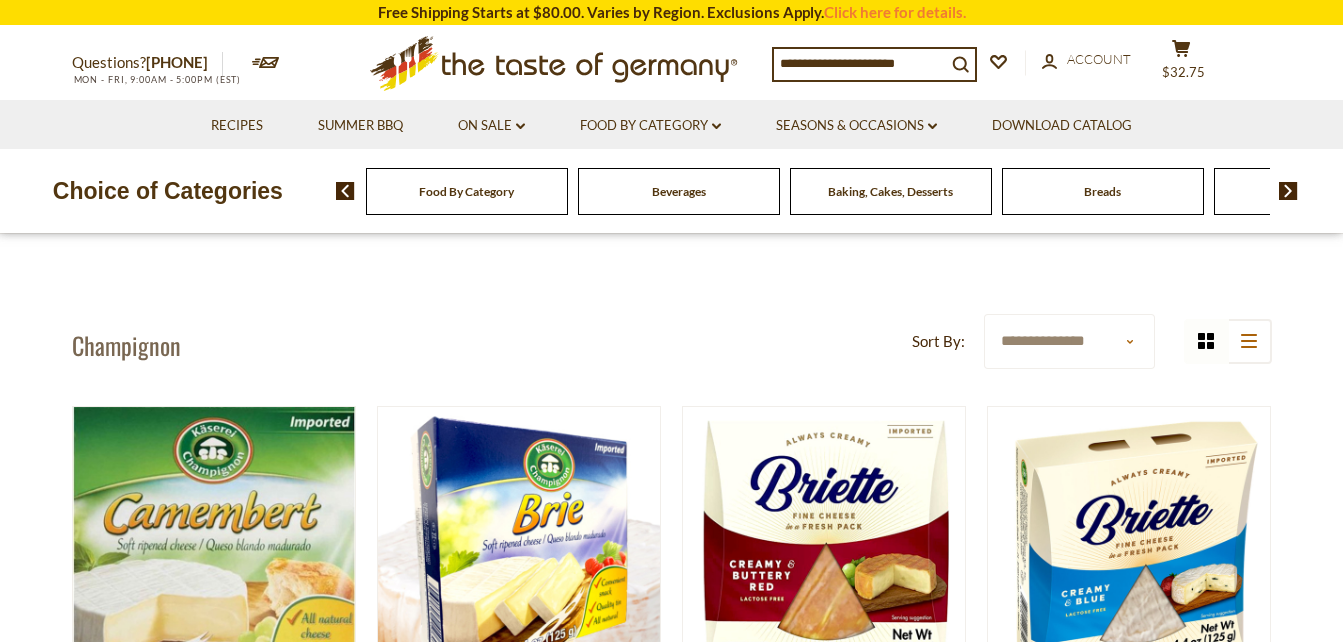 click on "Food By Category" at bounding box center [466, 191] 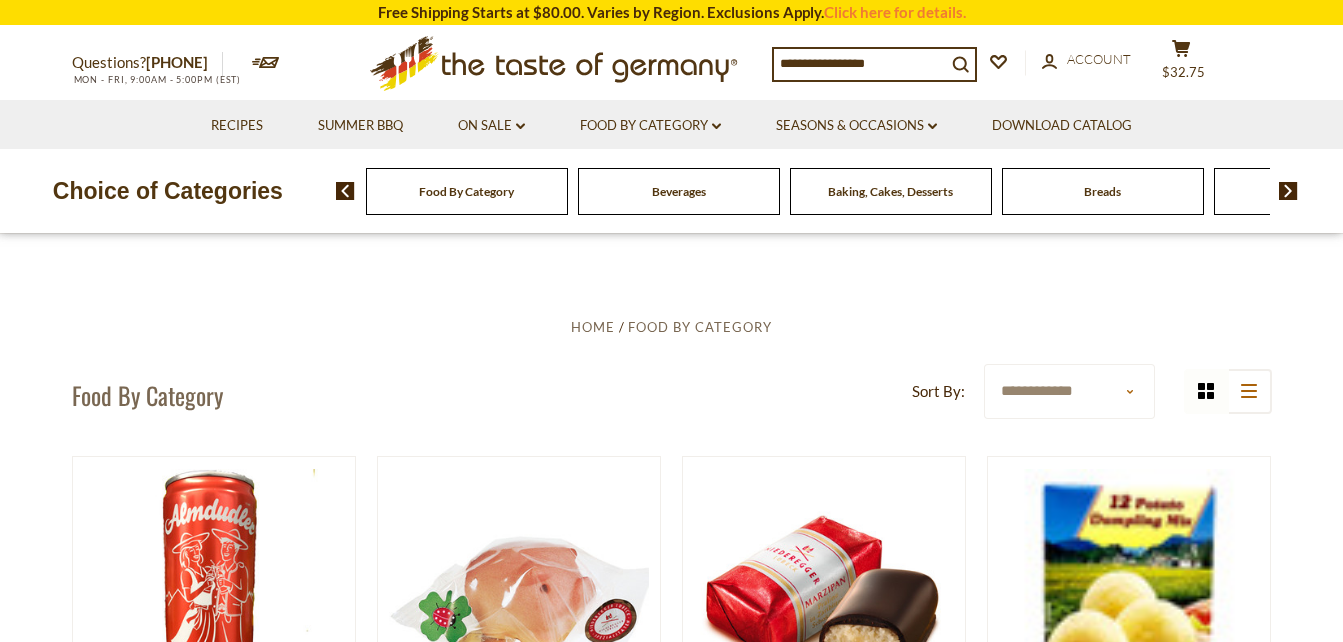 scroll, scrollTop: 0, scrollLeft: 0, axis: both 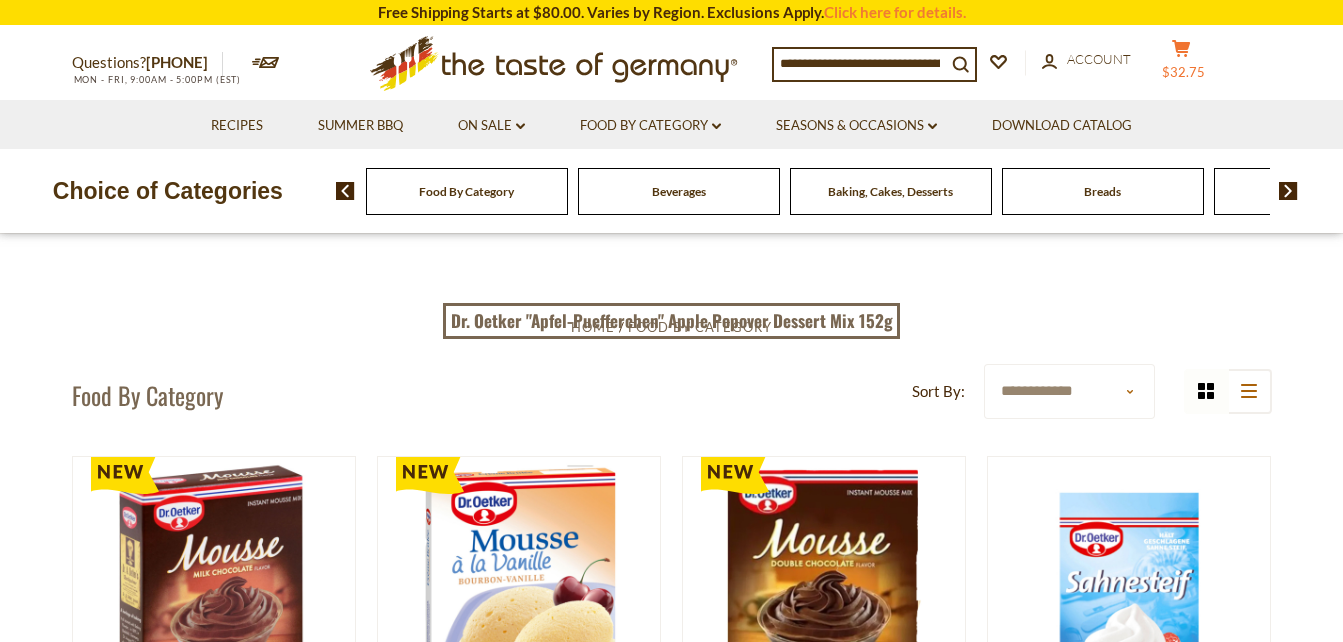 click on "cart" 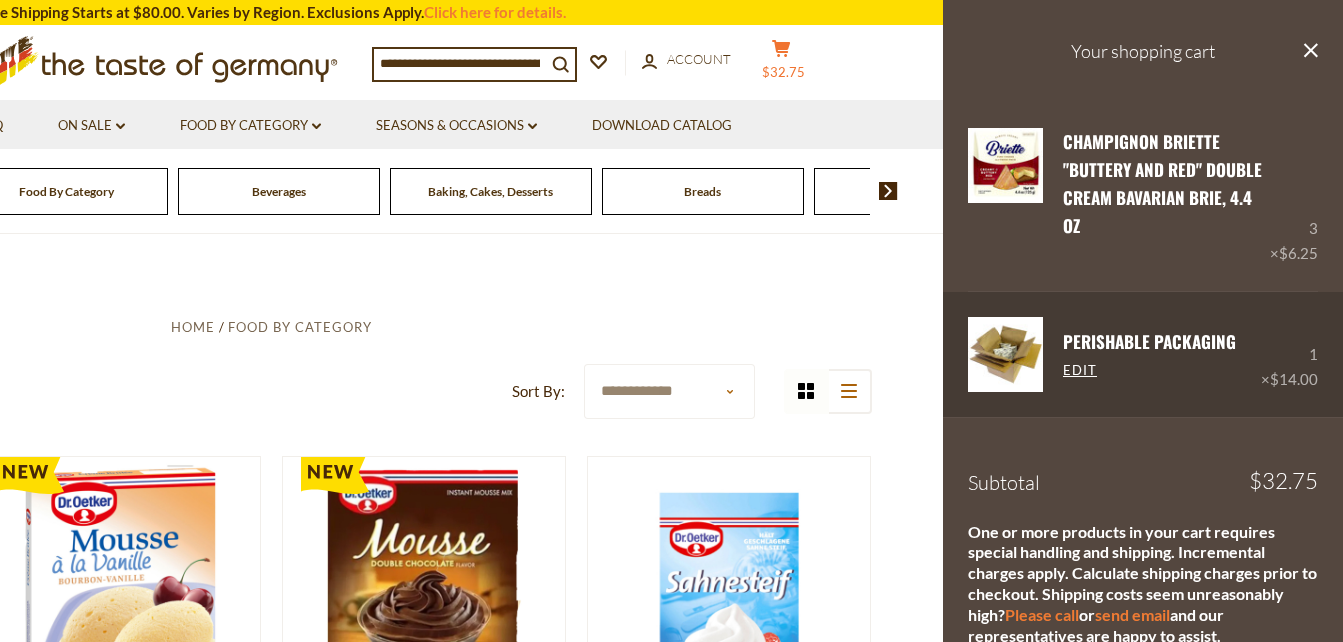 scroll, scrollTop: 94, scrollLeft: 0, axis: vertical 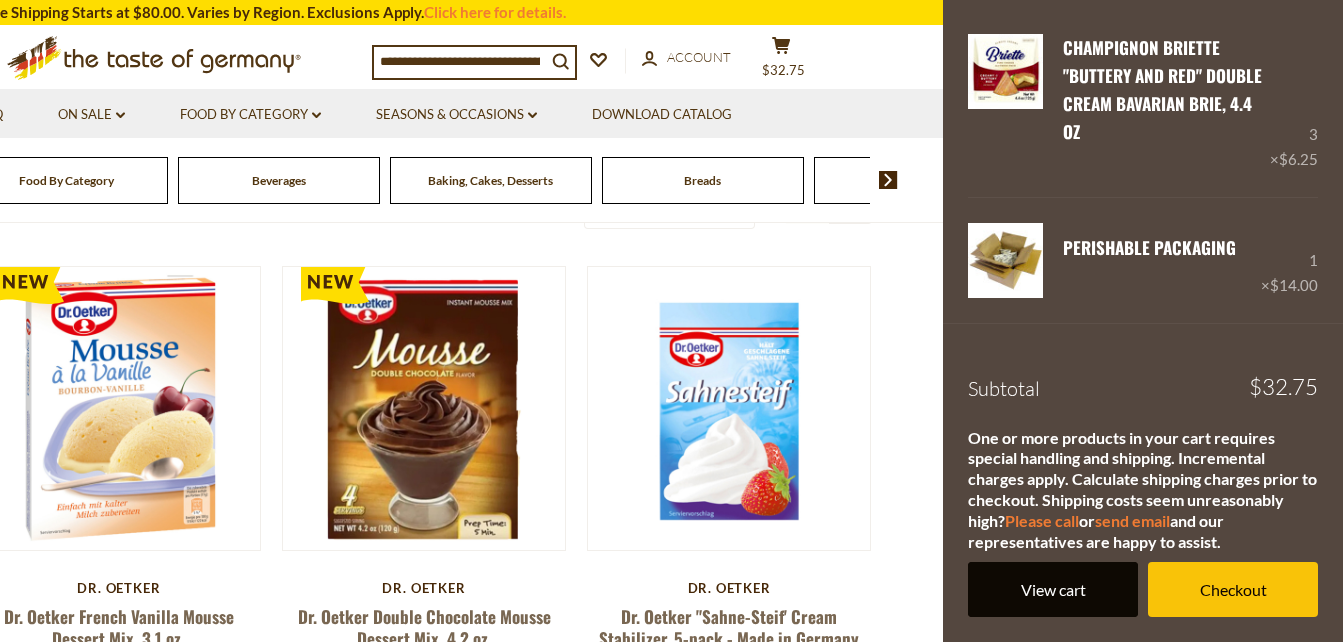click on "View cart" at bounding box center [1053, 589] 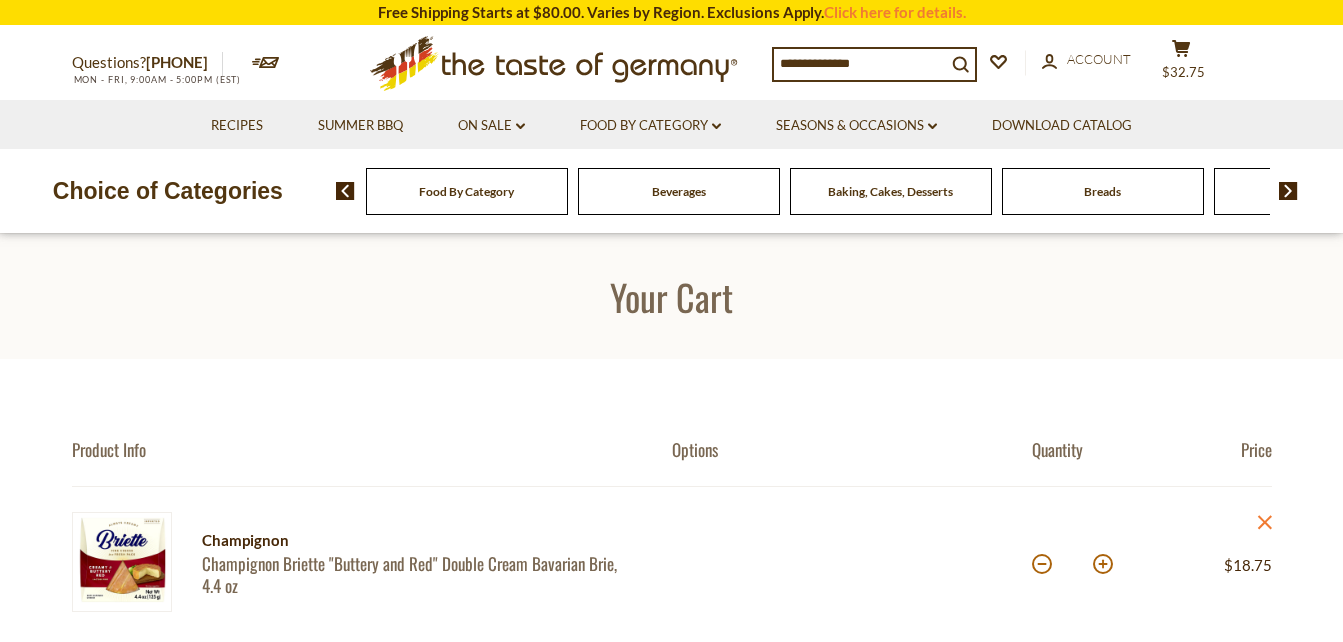 scroll, scrollTop: 0, scrollLeft: 0, axis: both 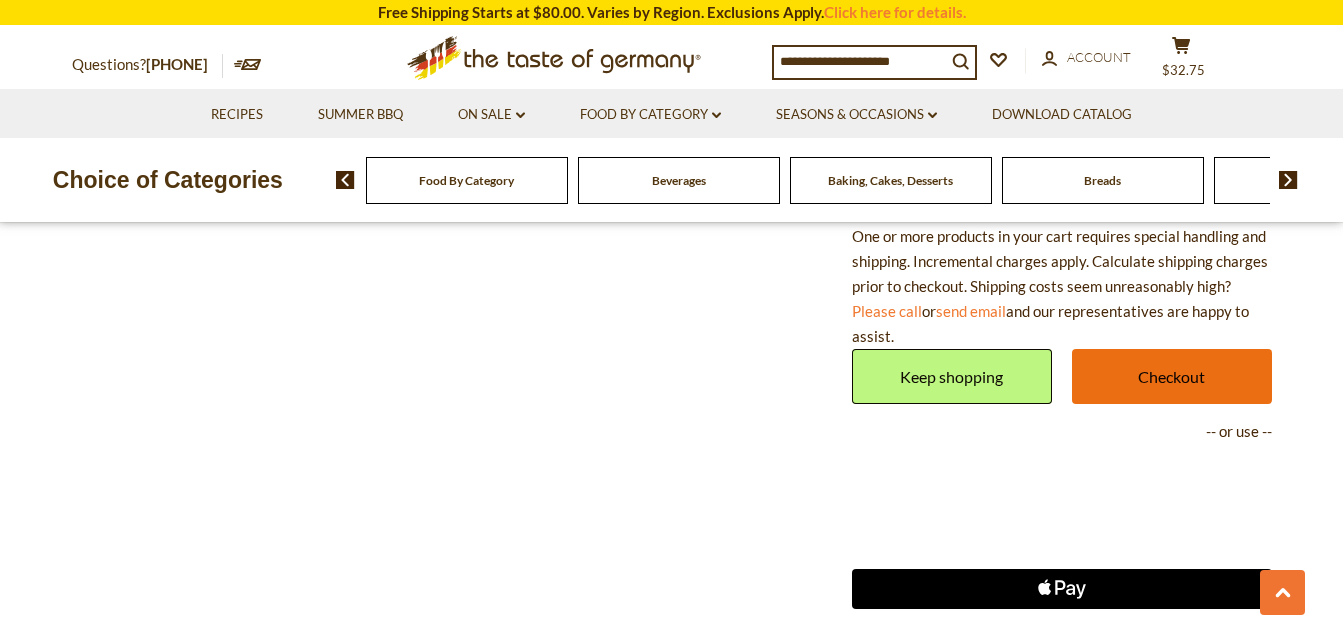 click on "Checkout" at bounding box center (1172, 376) 